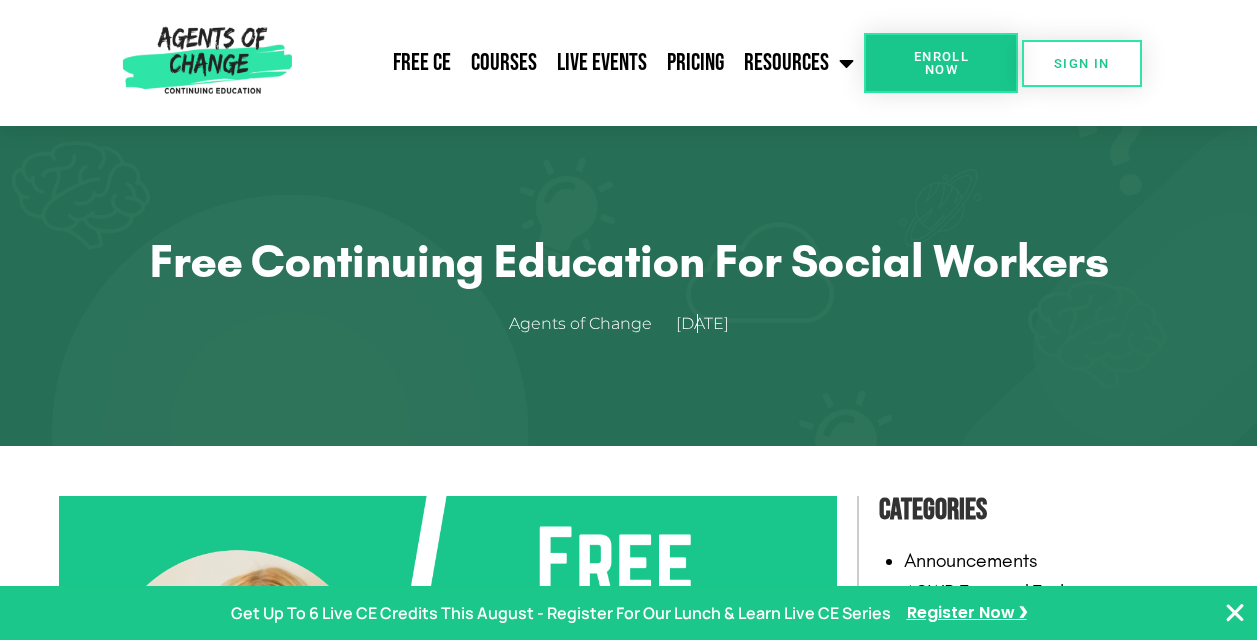 scroll, scrollTop: 0, scrollLeft: 0, axis: both 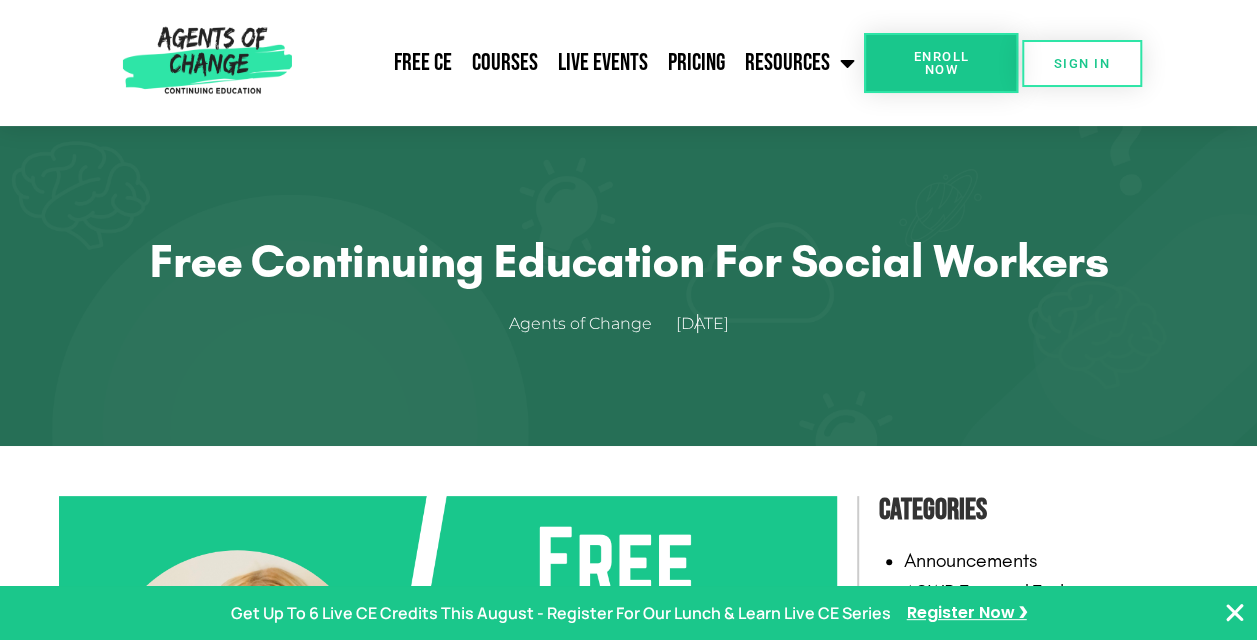 drag, startPoint x: 766, startPoint y: 366, endPoint x: 747, endPoint y: 308, distance: 61.03278 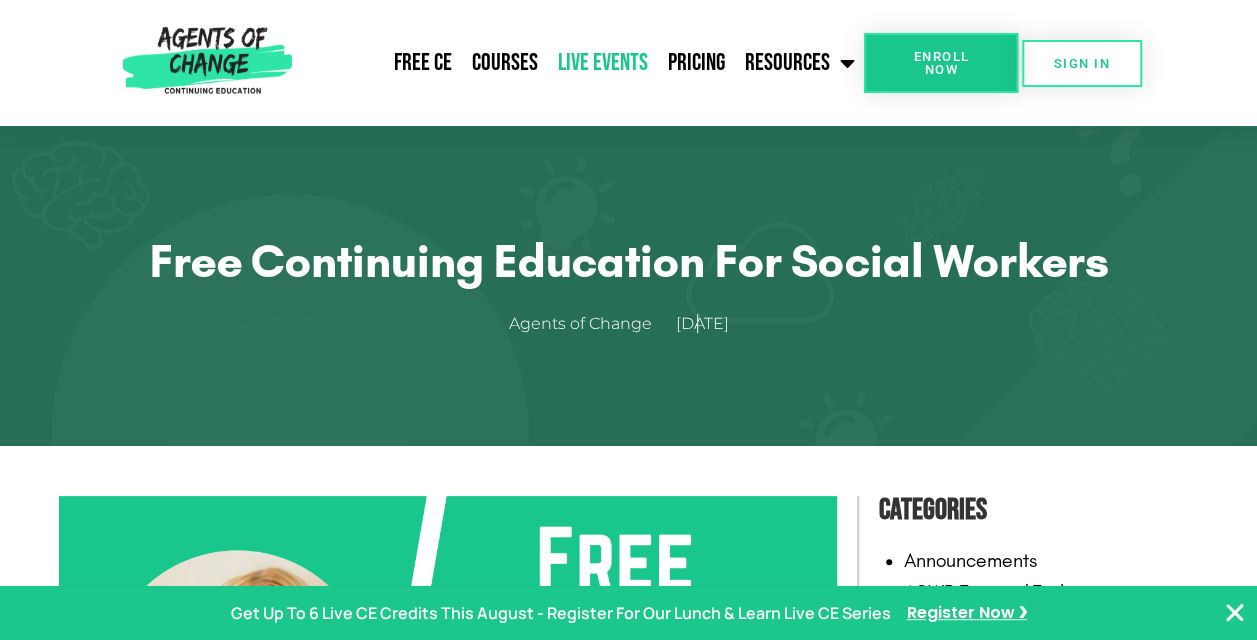 click on "Live Events" 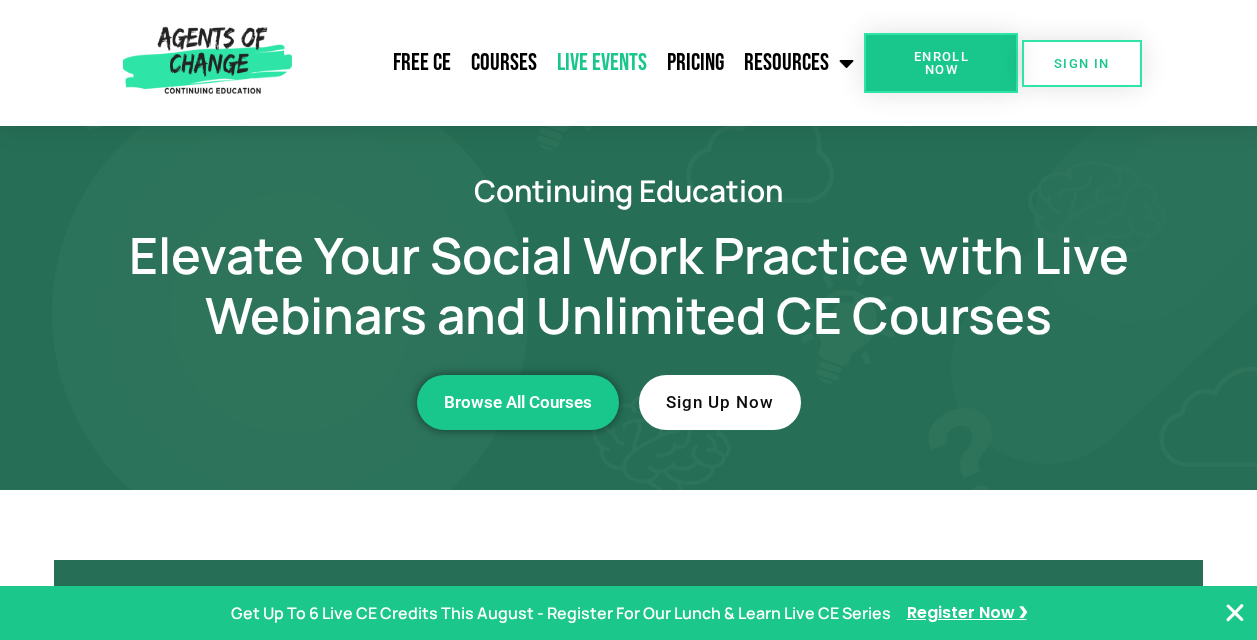 scroll, scrollTop: 0, scrollLeft: 0, axis: both 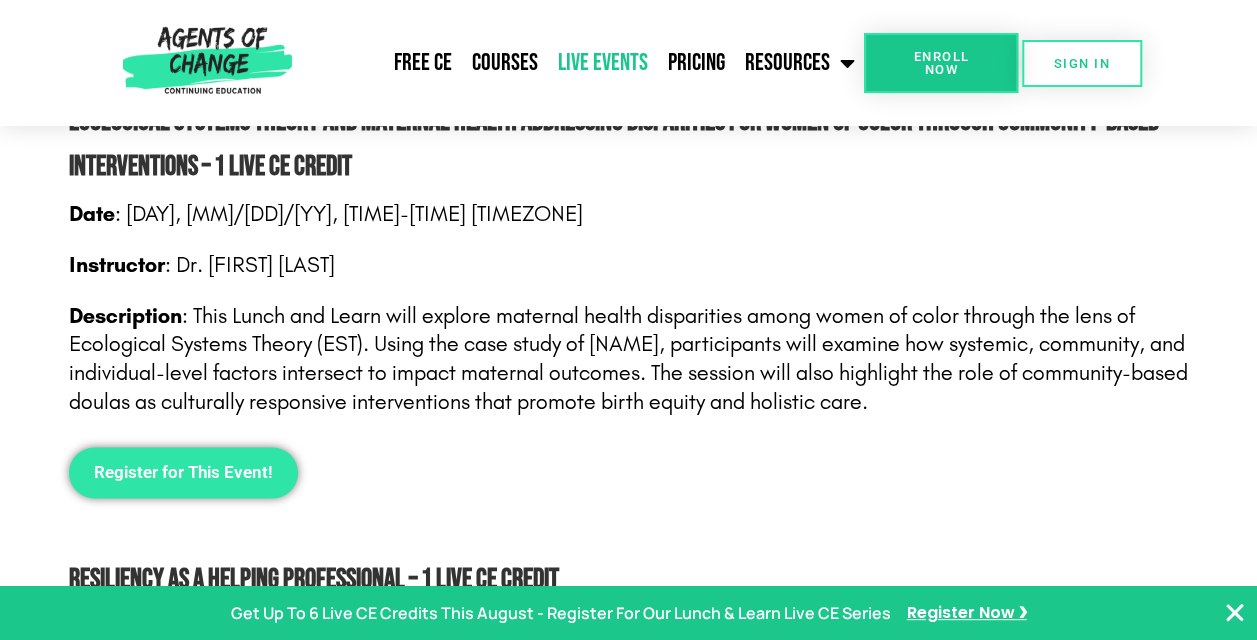 click on "Register for This Event!" at bounding box center (183, 472) 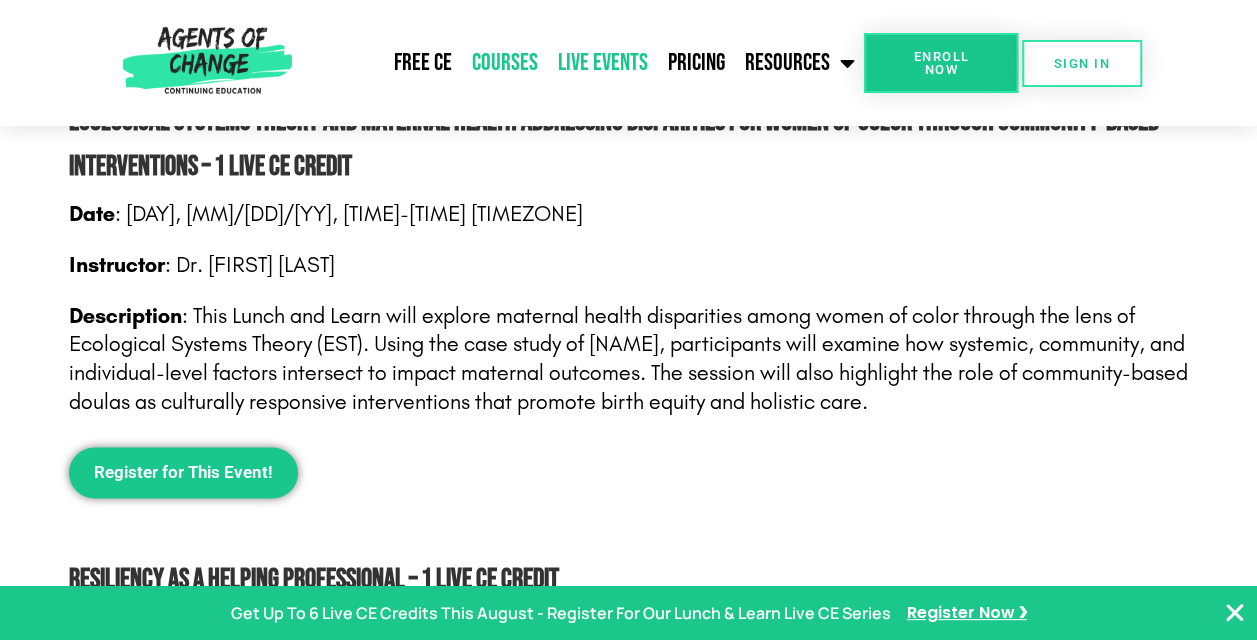 click on "Courses" 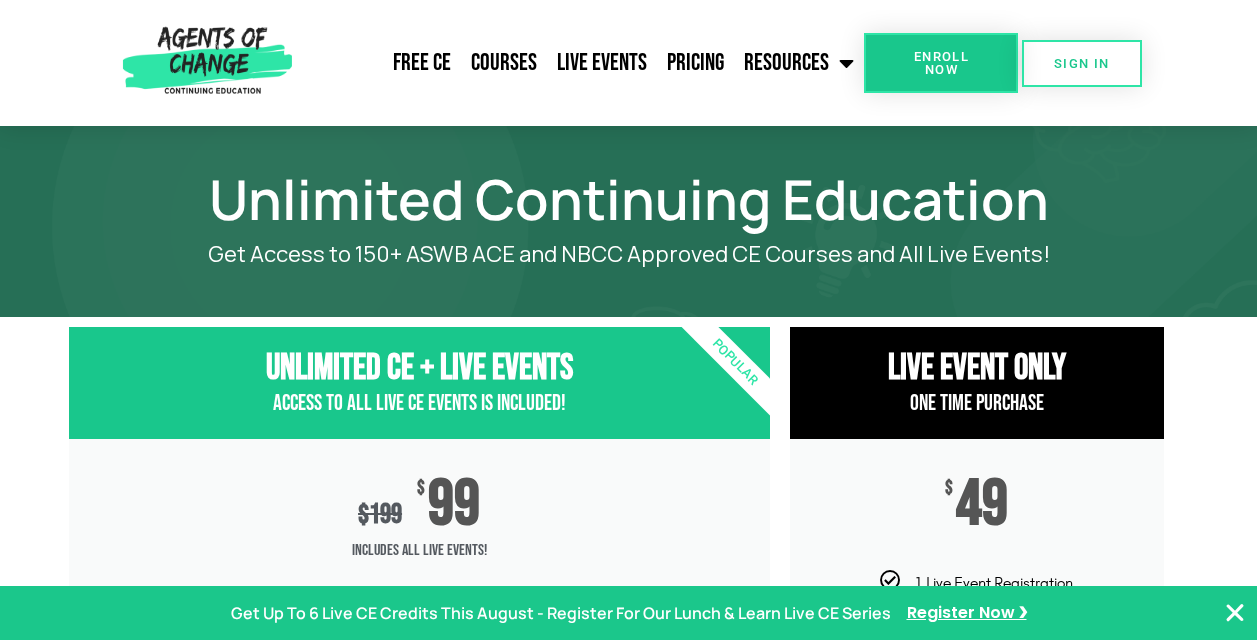 scroll, scrollTop: 0, scrollLeft: 0, axis: both 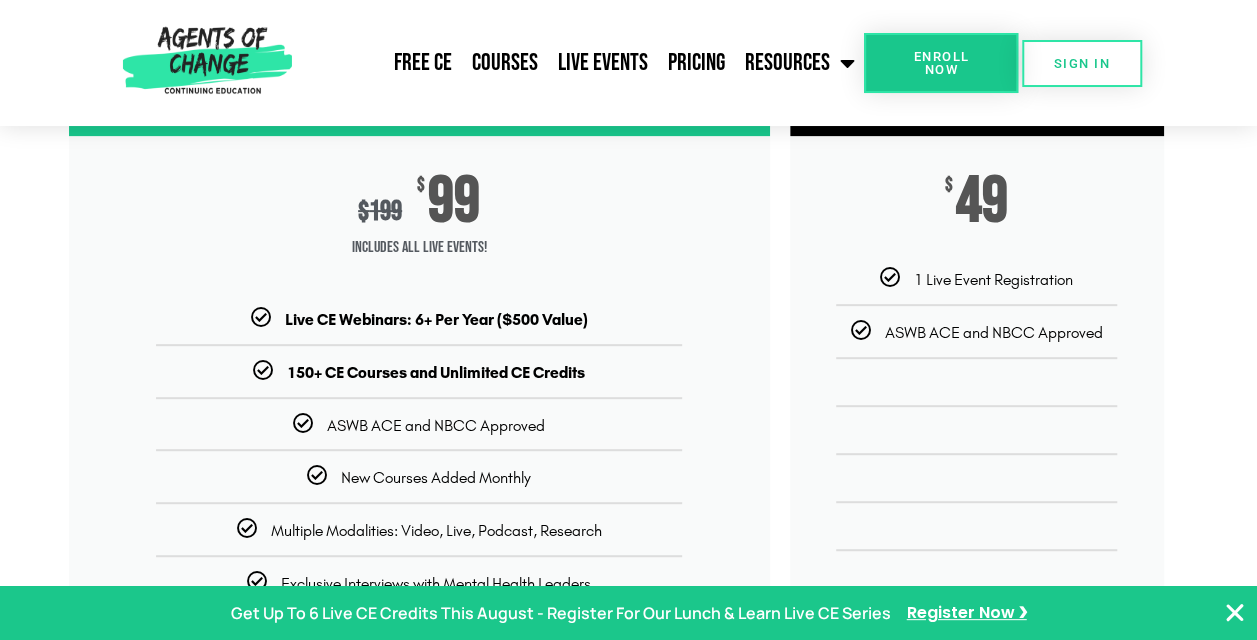 click on "Multiple Modalities: Video, Live, Podcast, Research" at bounding box center (436, 530) 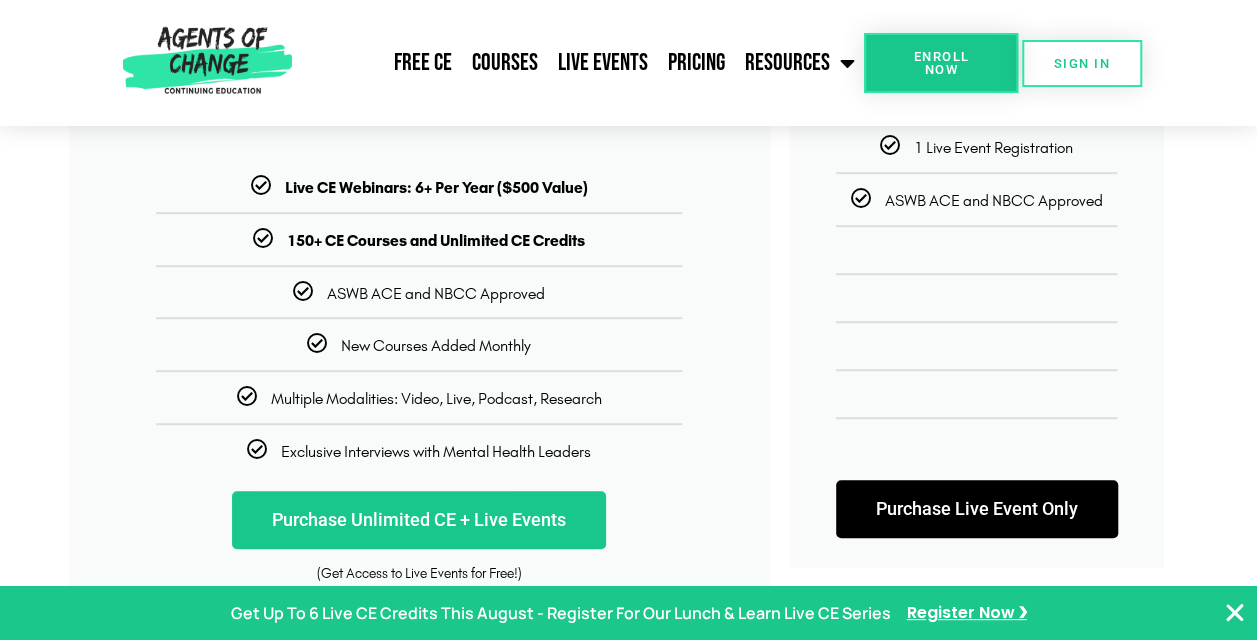 scroll, scrollTop: 439, scrollLeft: 0, axis: vertical 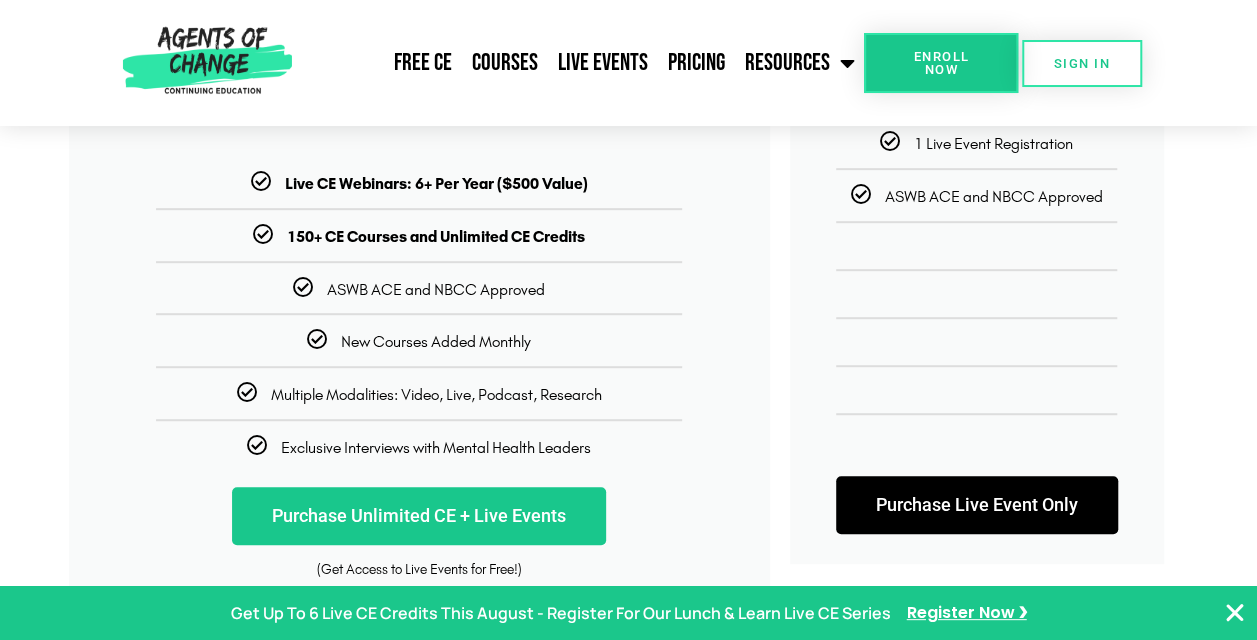 click on "Live CE Webinars: 6+ Per Year ($500 Value)" at bounding box center [436, 183] 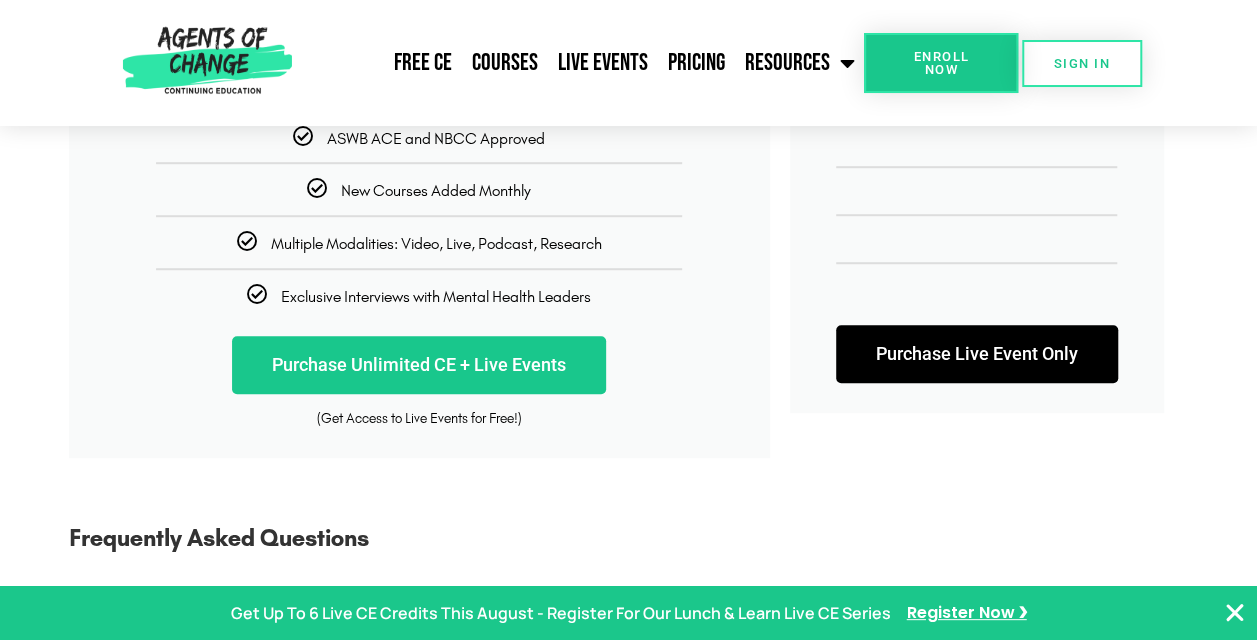 scroll, scrollTop: 605, scrollLeft: 0, axis: vertical 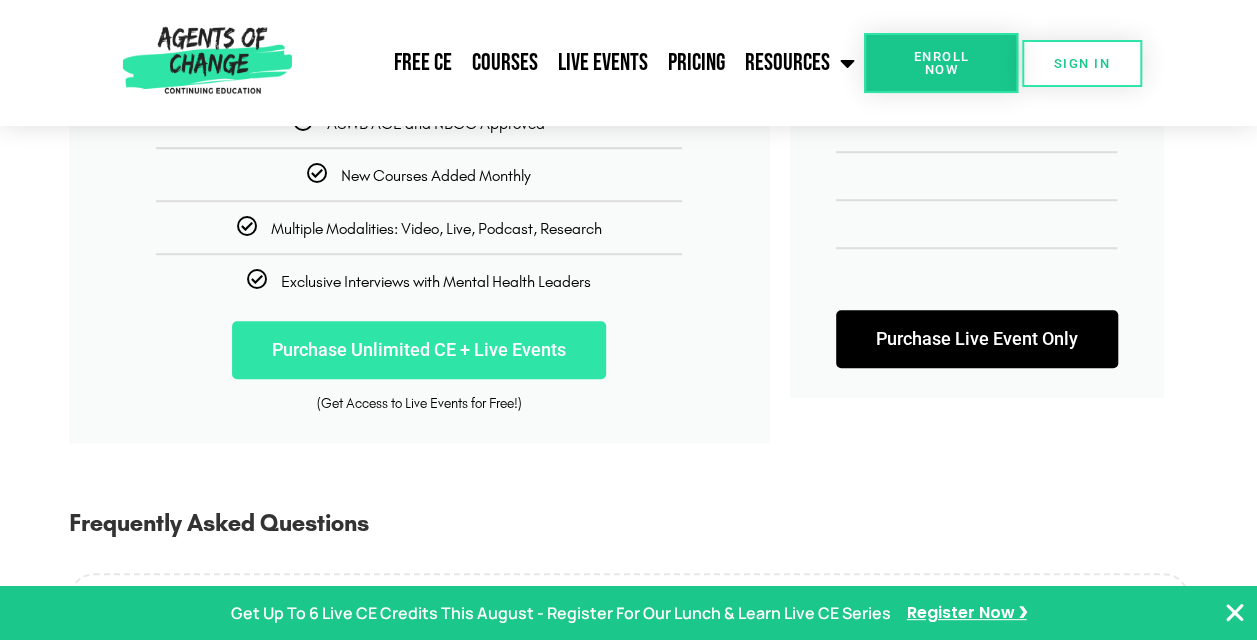 click on "Purchase Unlimited CE + Live Events" at bounding box center (419, 350) 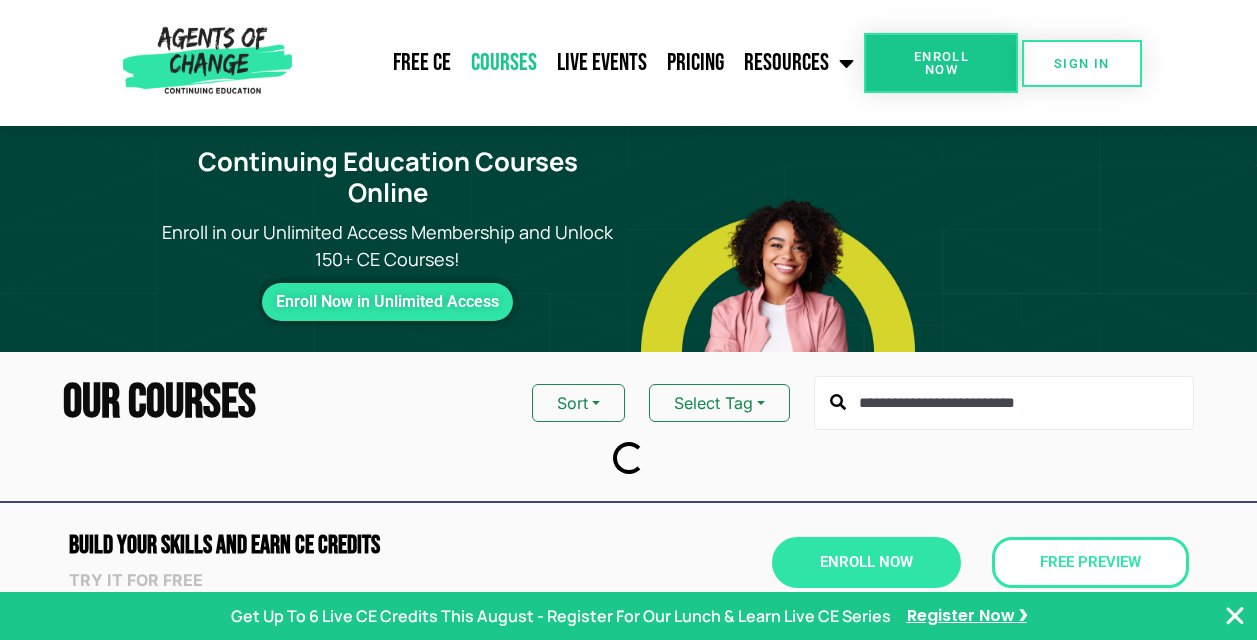 scroll, scrollTop: 0, scrollLeft: 0, axis: both 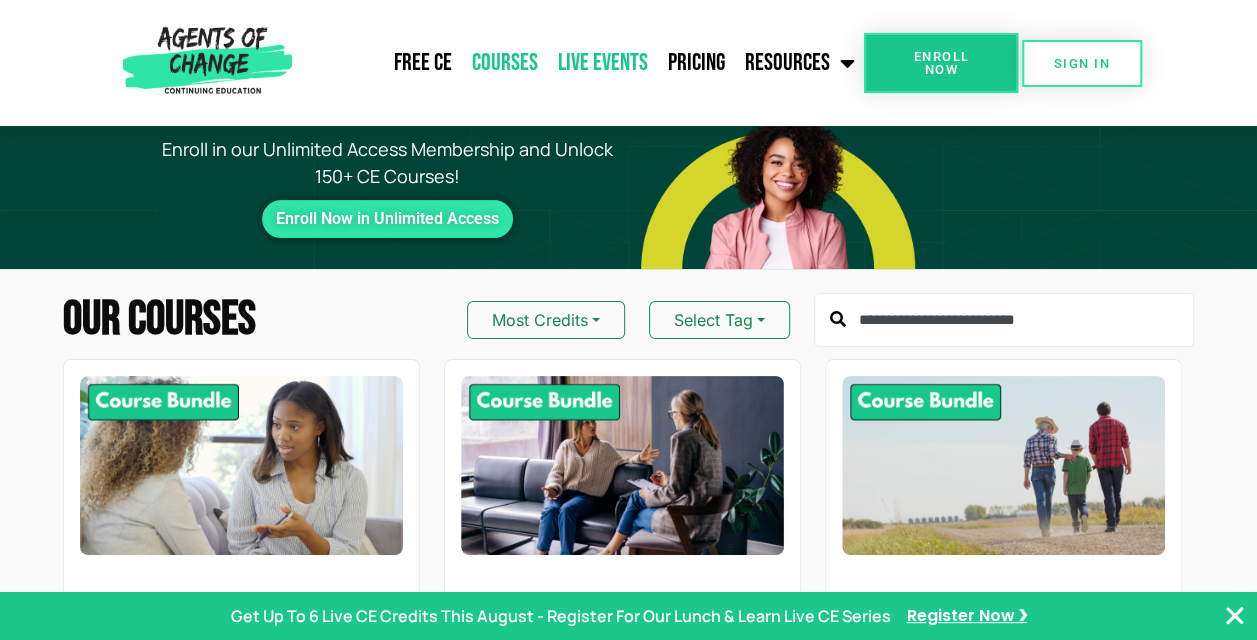 click on "Live Events" 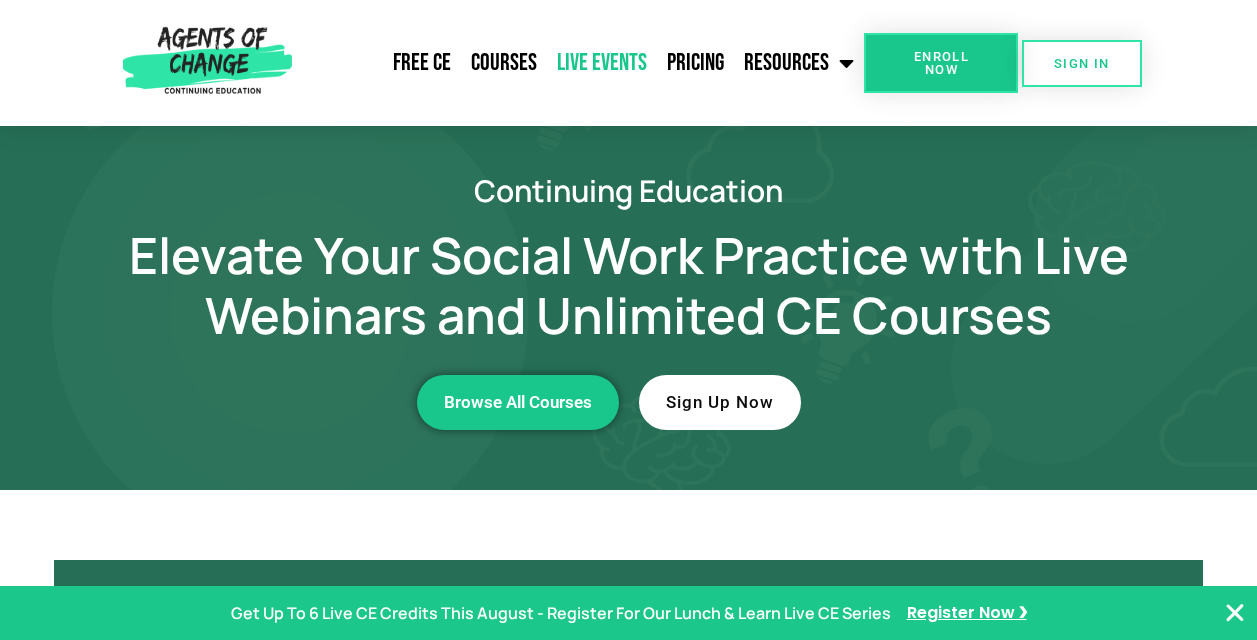scroll, scrollTop: 0, scrollLeft: 0, axis: both 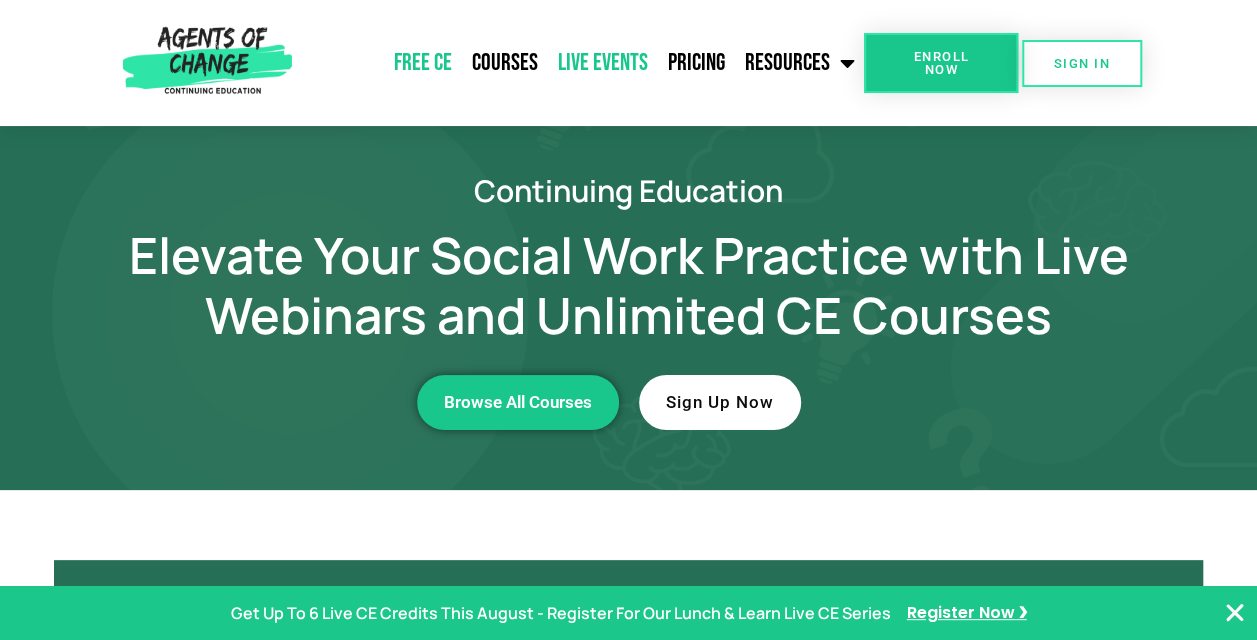 click on "Free CE" 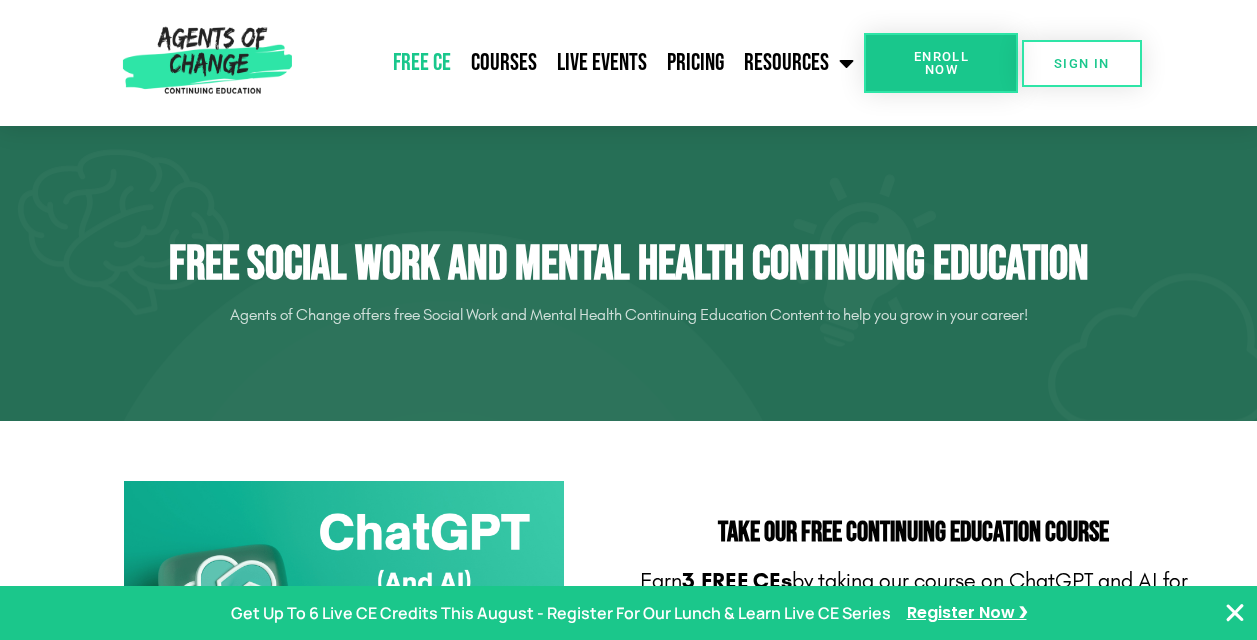 scroll, scrollTop: 0, scrollLeft: 0, axis: both 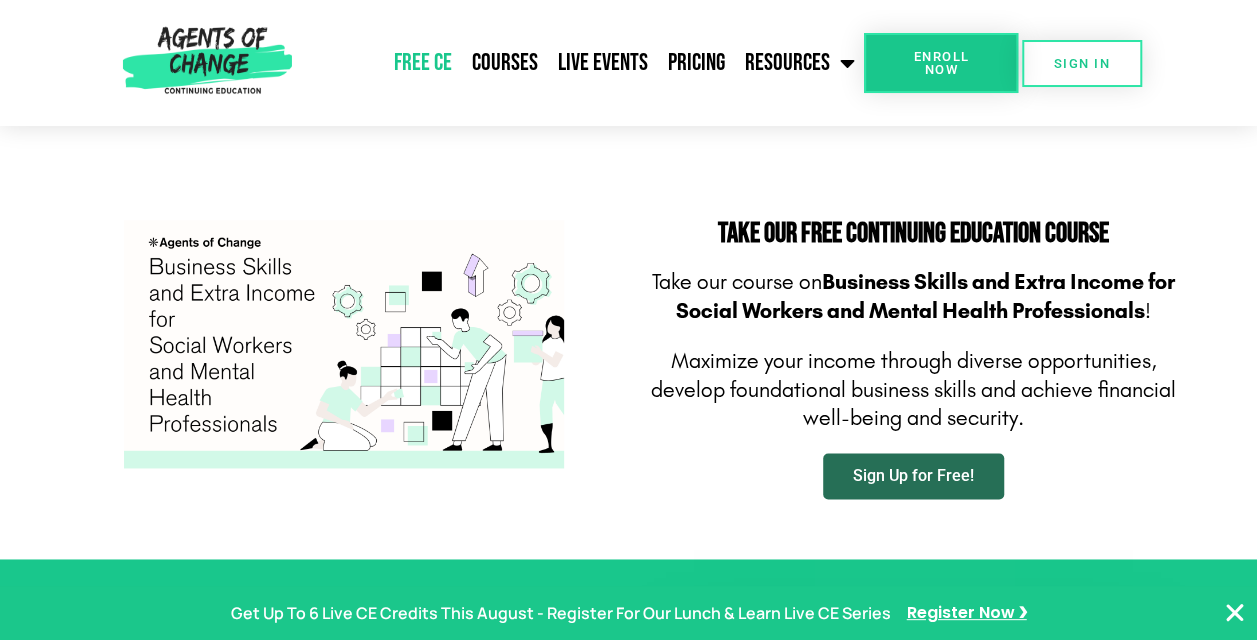 click on "Sign Up for Free!" at bounding box center (913, 476) 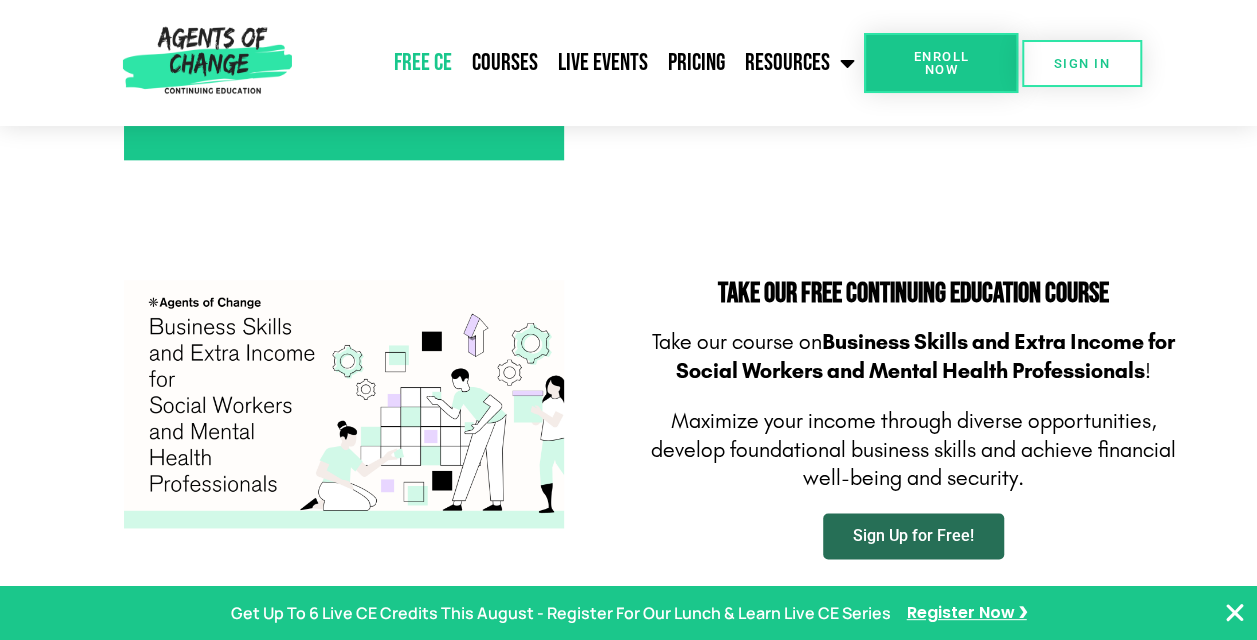 scroll, scrollTop: 1129, scrollLeft: 0, axis: vertical 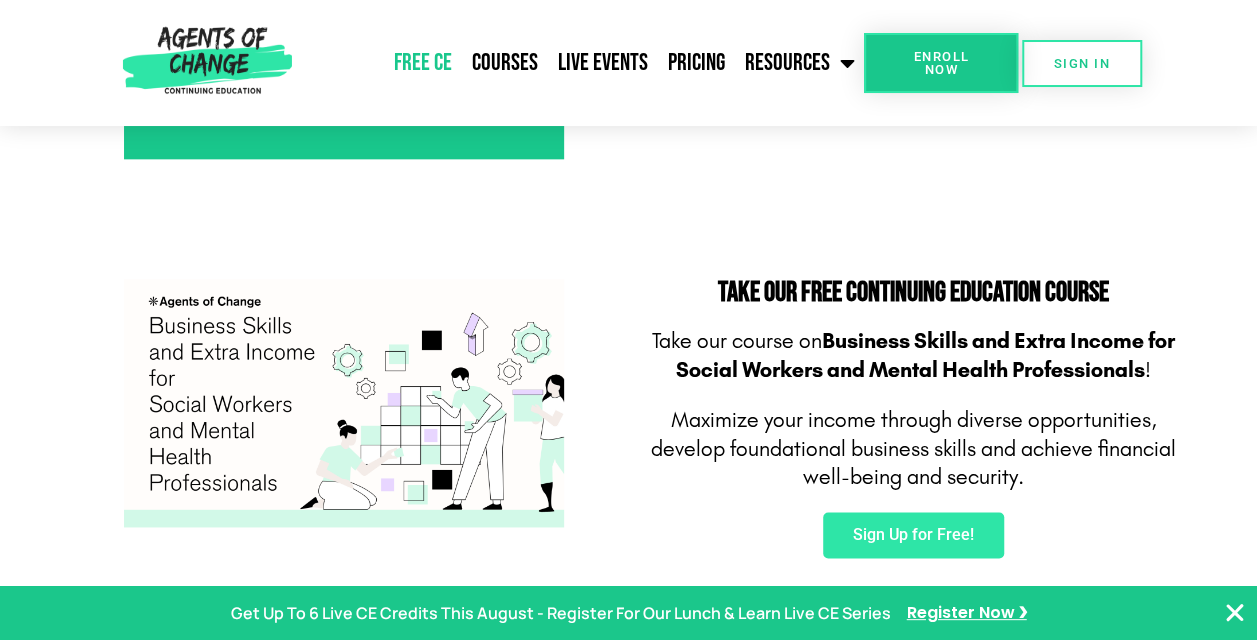 click on "Free CE" 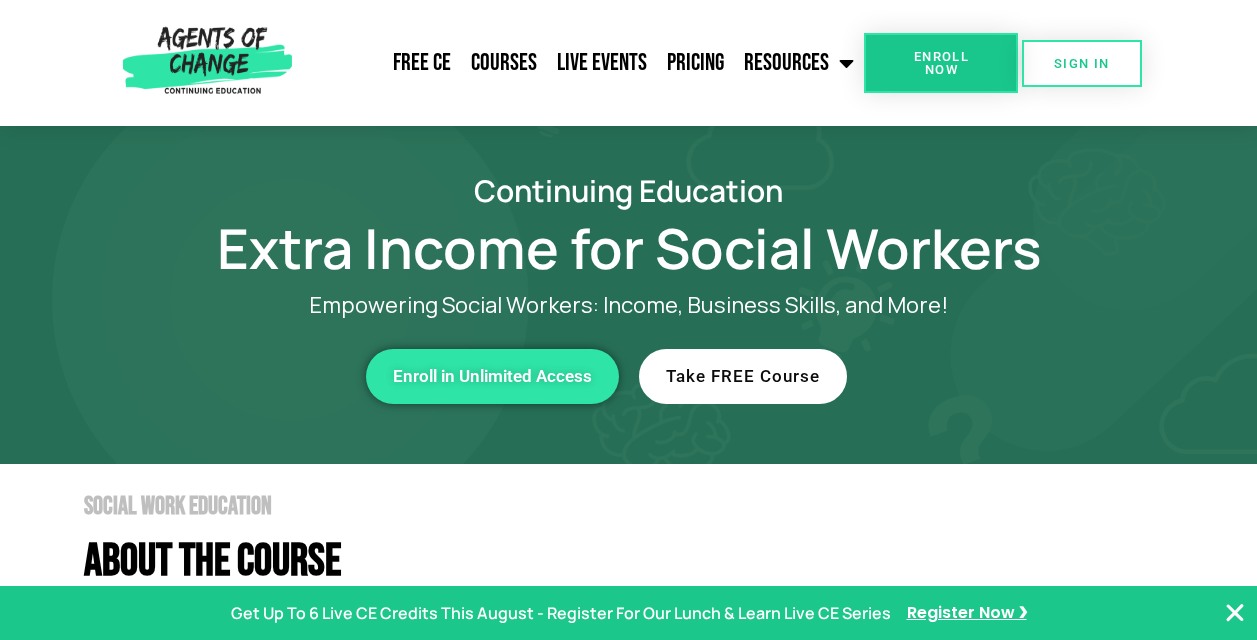 scroll, scrollTop: 0, scrollLeft: 0, axis: both 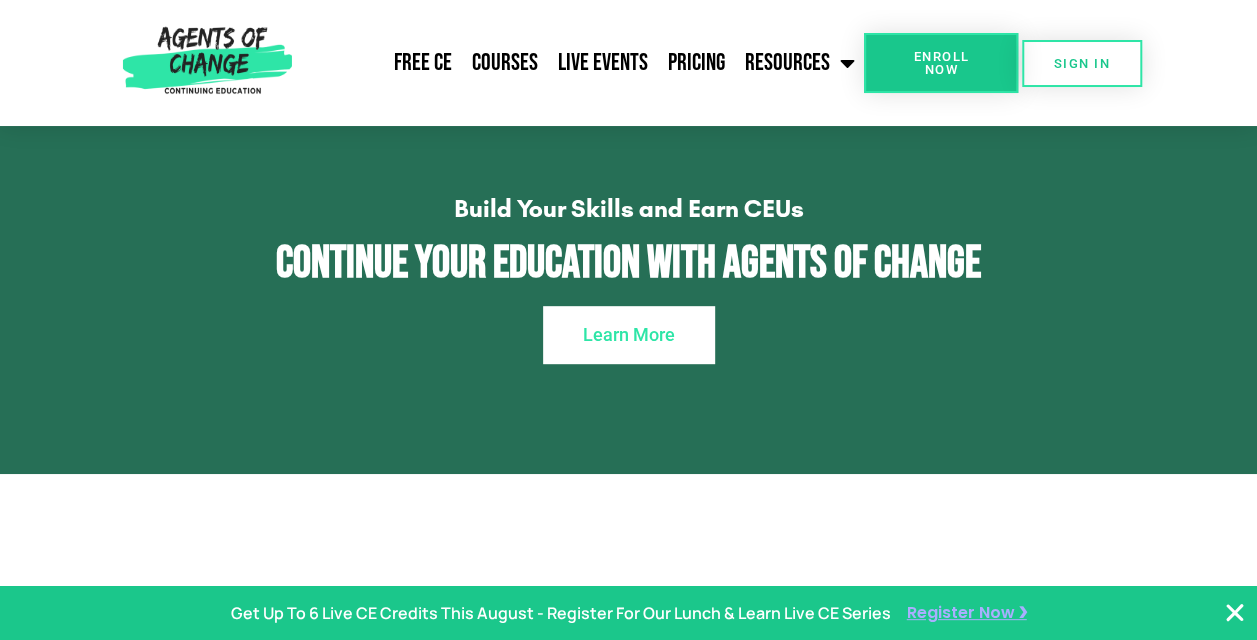 click on "Register Now ❯" at bounding box center (967, 613) 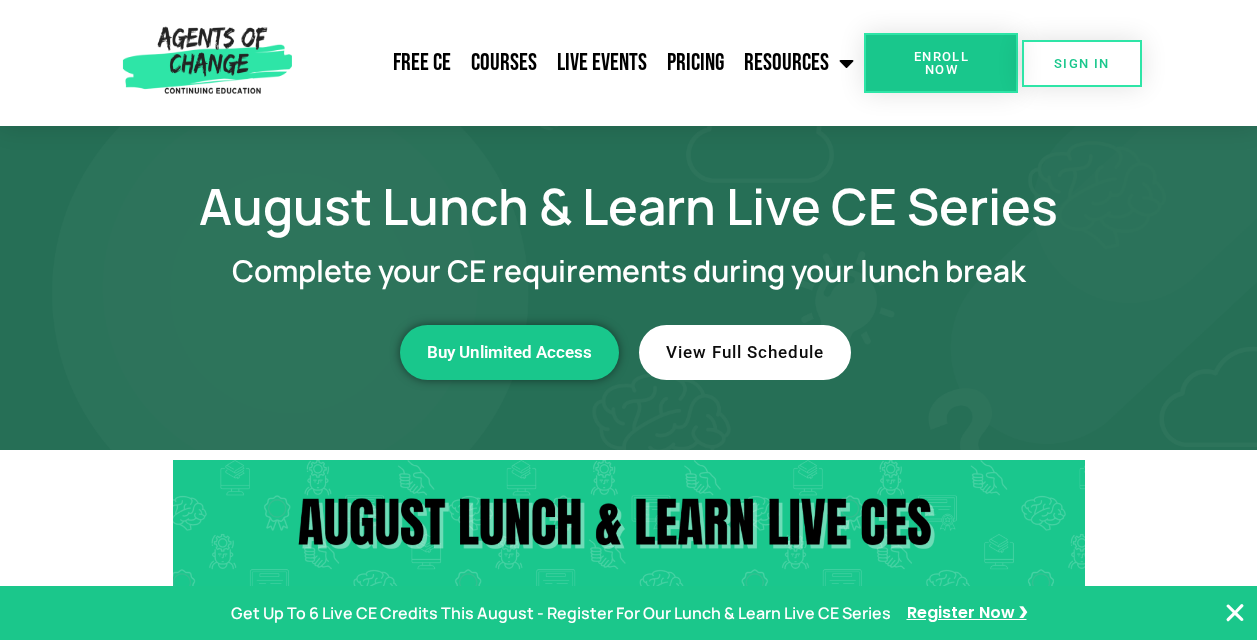 scroll, scrollTop: 0, scrollLeft: 0, axis: both 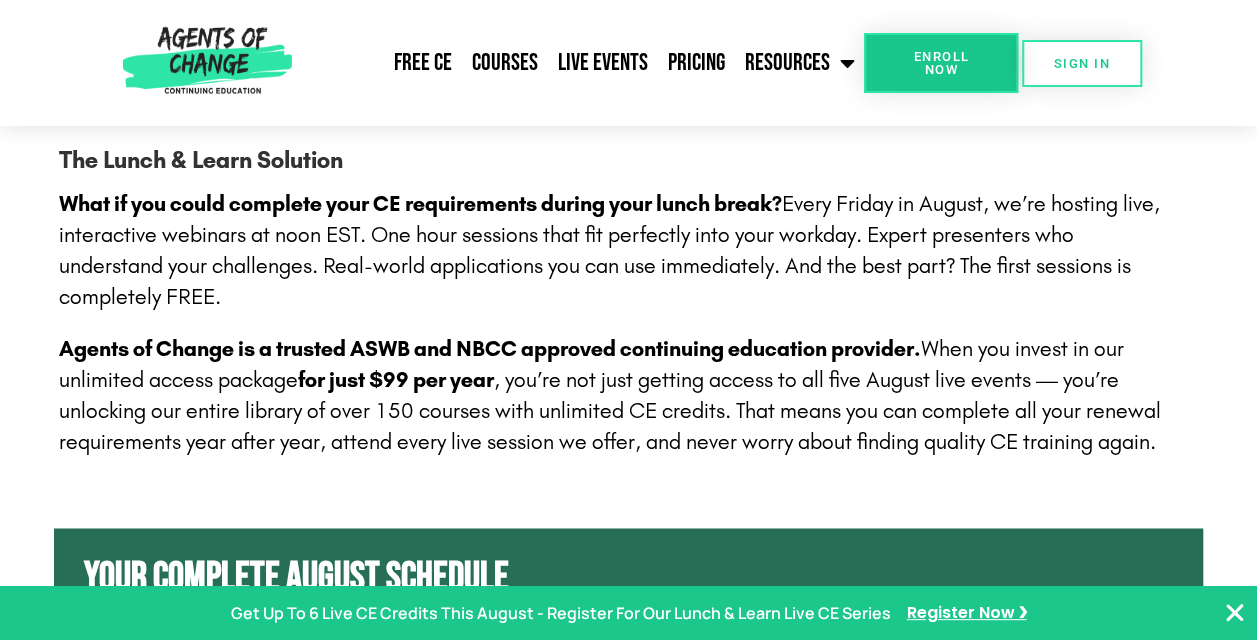 click on "What if you could complete your CE requirements during your lunch break?  Every Friday in August, we’re hosting live, interactive webinars at noon EST. One hour sessions that fit perfectly into your workday. Expert presenters who understand your challenges. Real-world applications you can use immediately. And the best part? The first sessions is completely FREE." at bounding box center [619, 250] 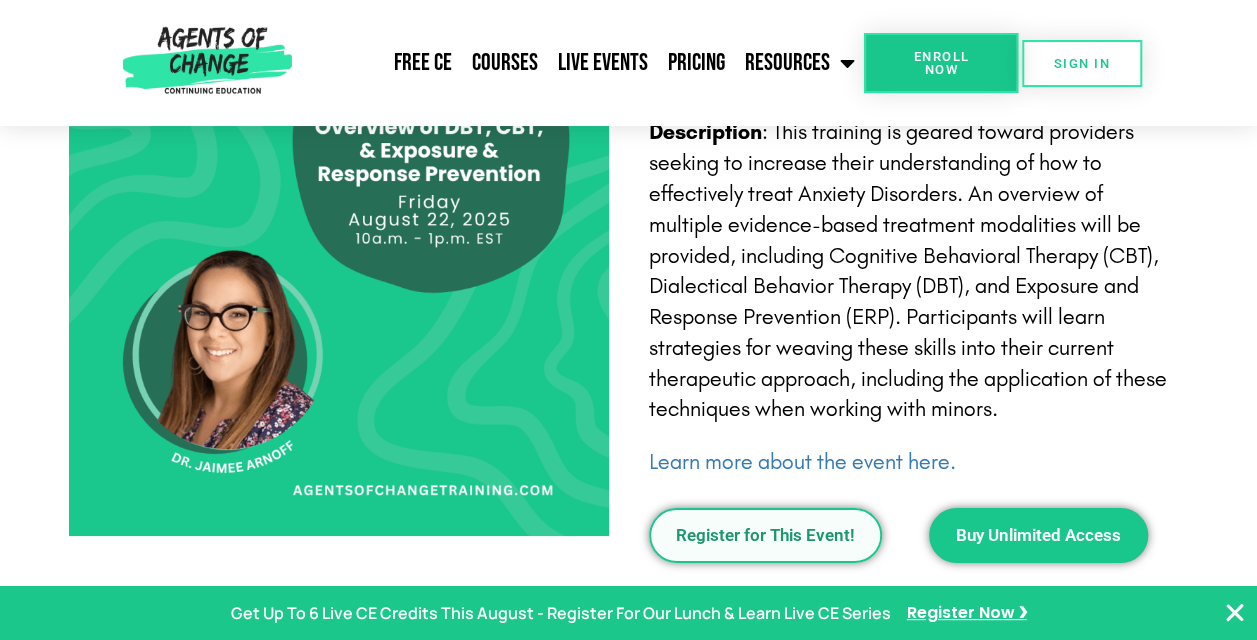 scroll, scrollTop: 3543, scrollLeft: 0, axis: vertical 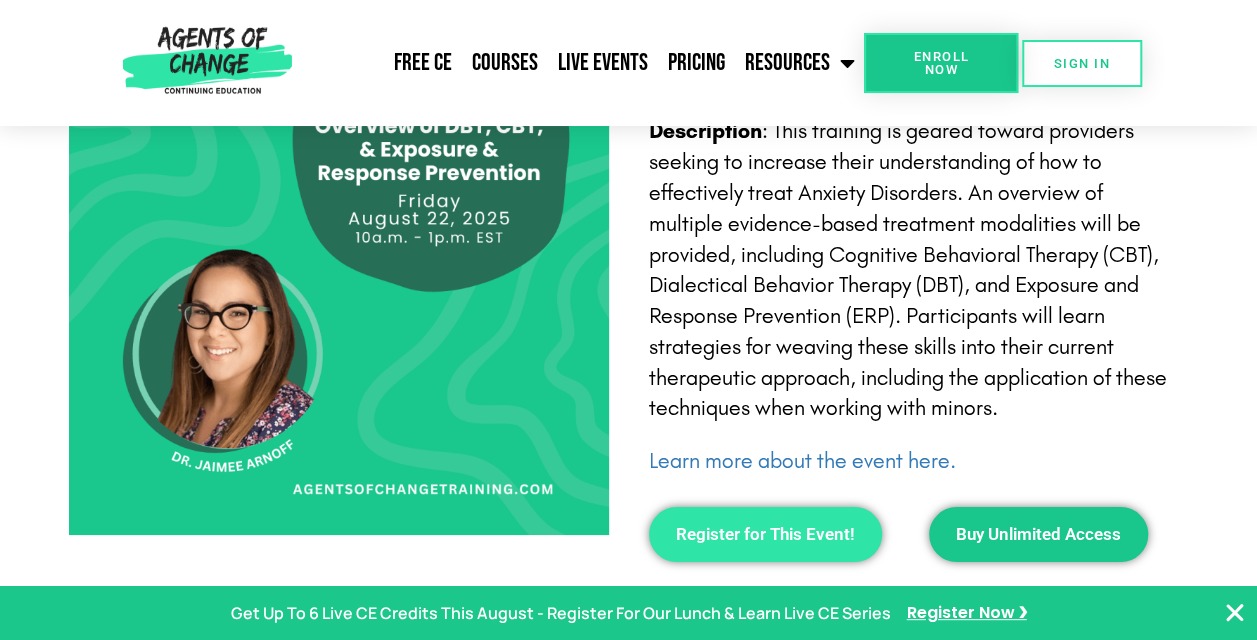 click on "Register for This Event!" at bounding box center [765, 534] 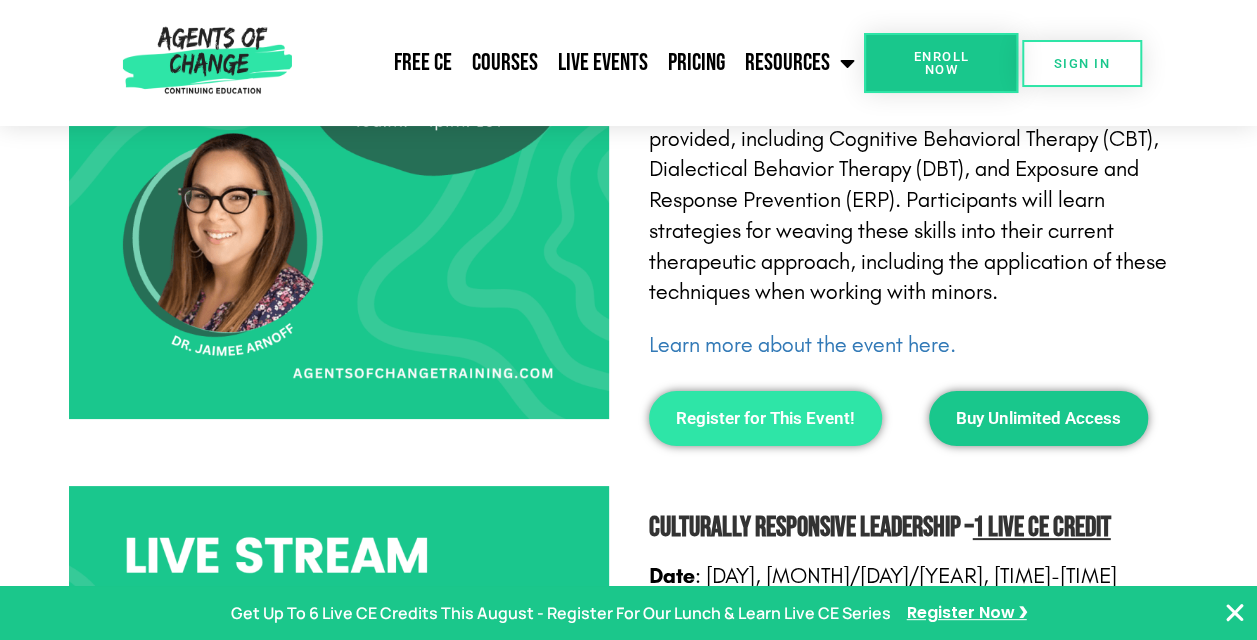 scroll, scrollTop: 3501, scrollLeft: 0, axis: vertical 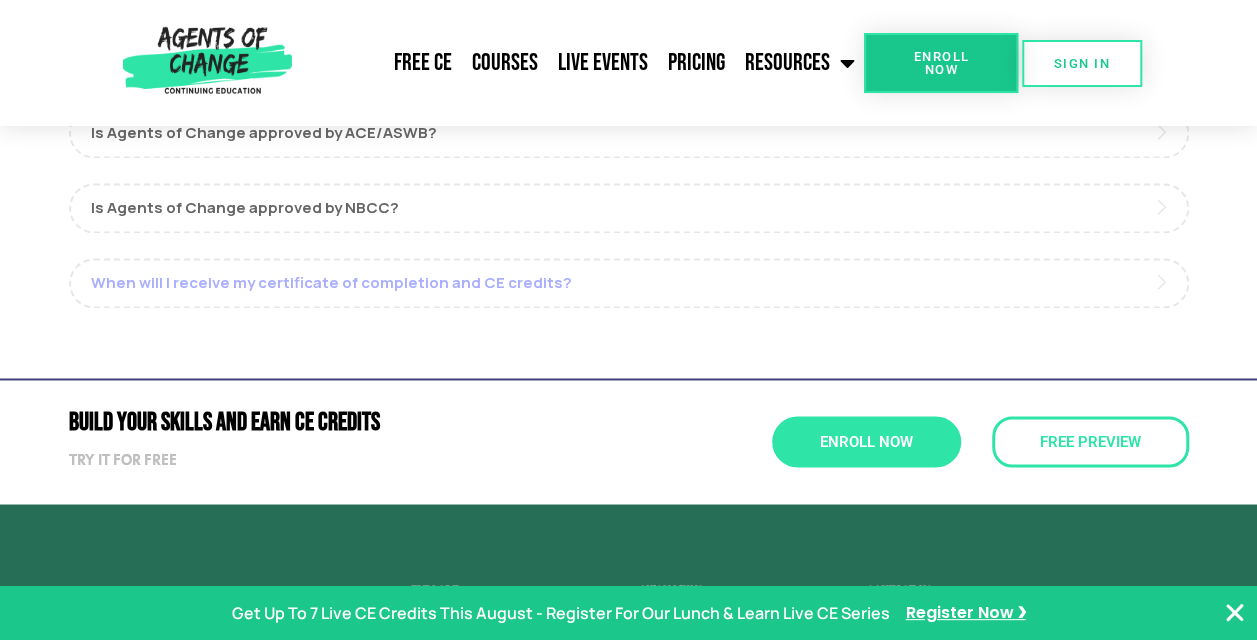 click on "When will I receive my certificate of completion and CE credits?" at bounding box center [629, 283] 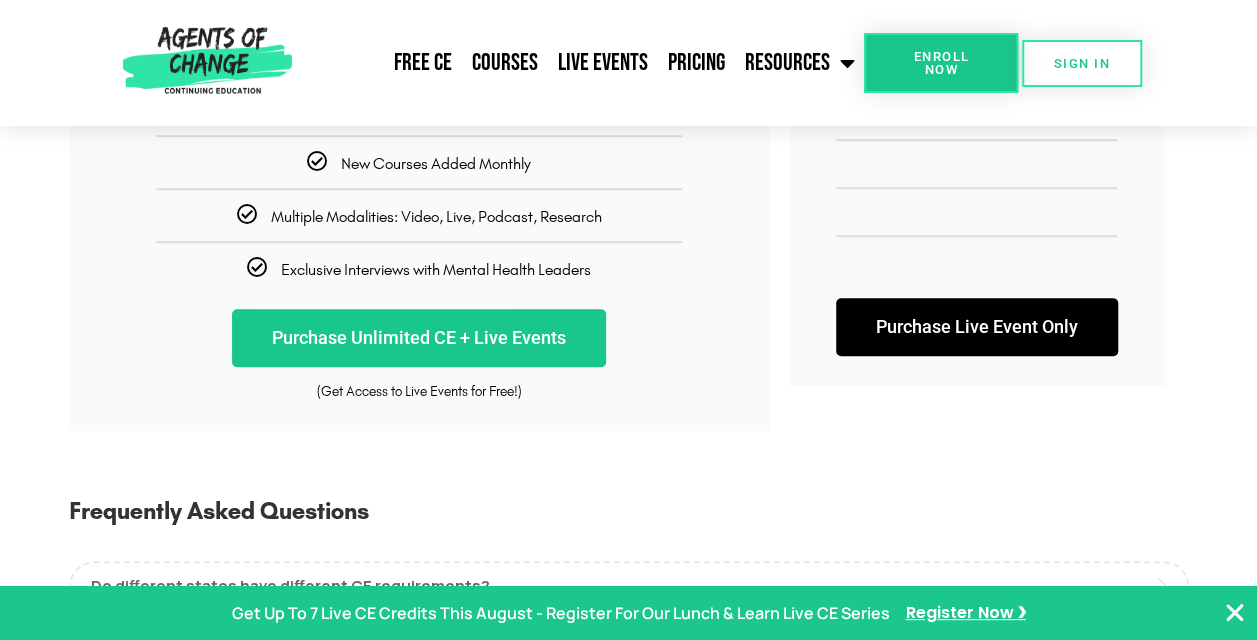 scroll, scrollTop: 640, scrollLeft: 0, axis: vertical 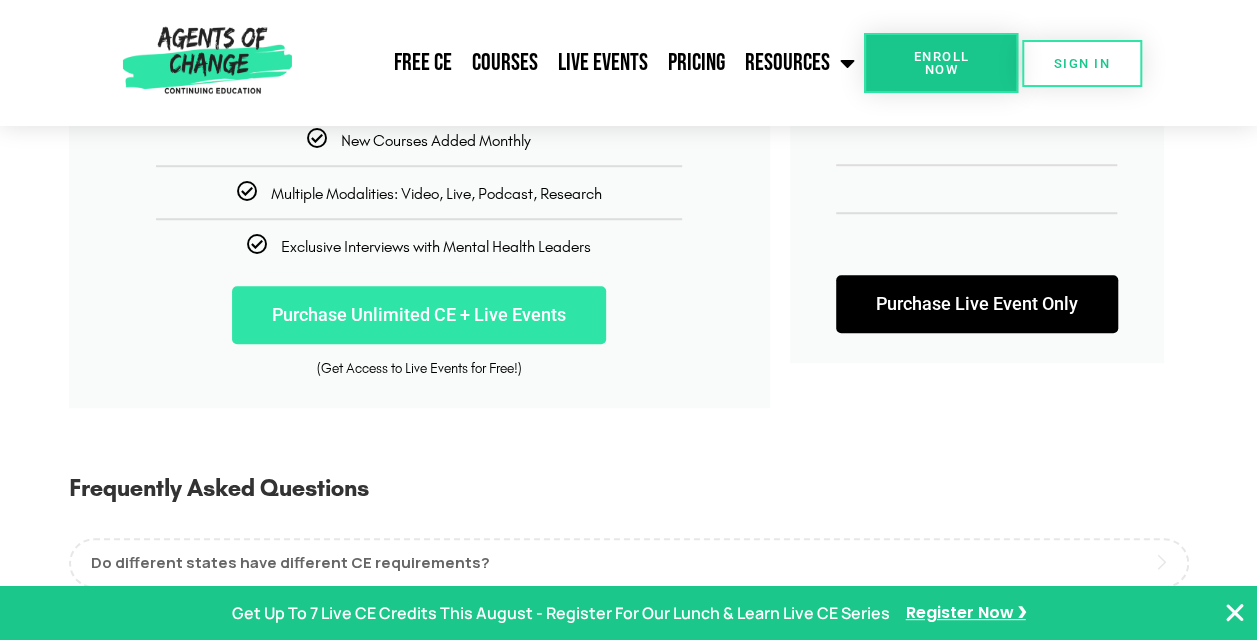 click on "Purchase Unlimited CE + Live Events" at bounding box center [419, 315] 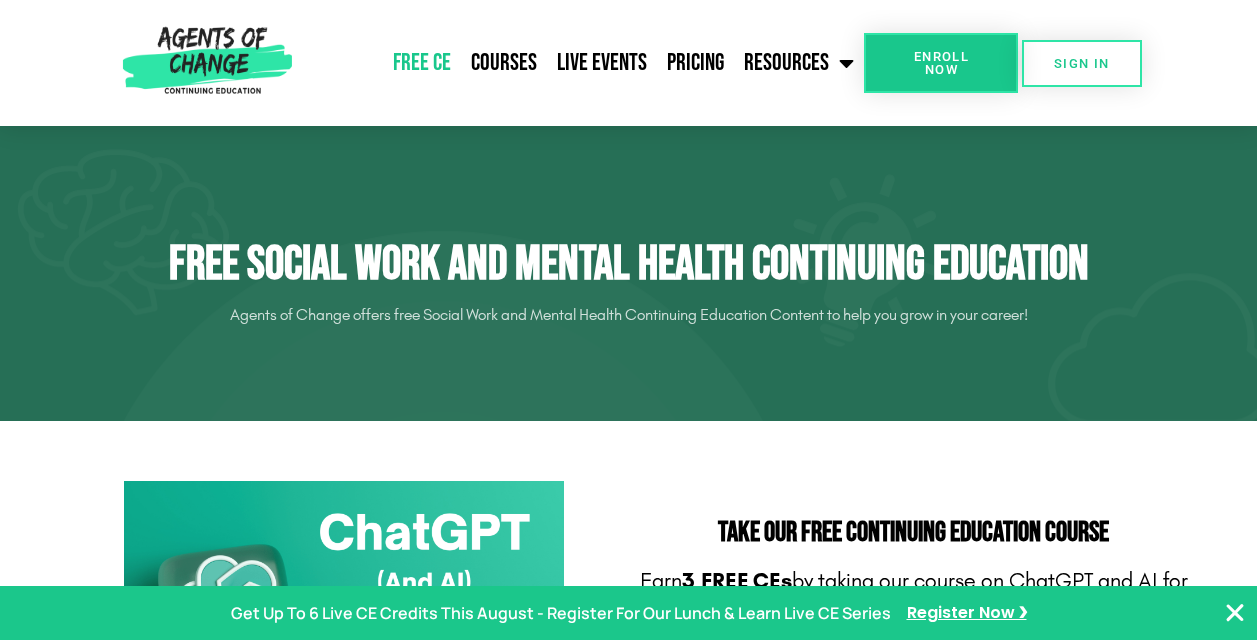 scroll, scrollTop: 0, scrollLeft: 0, axis: both 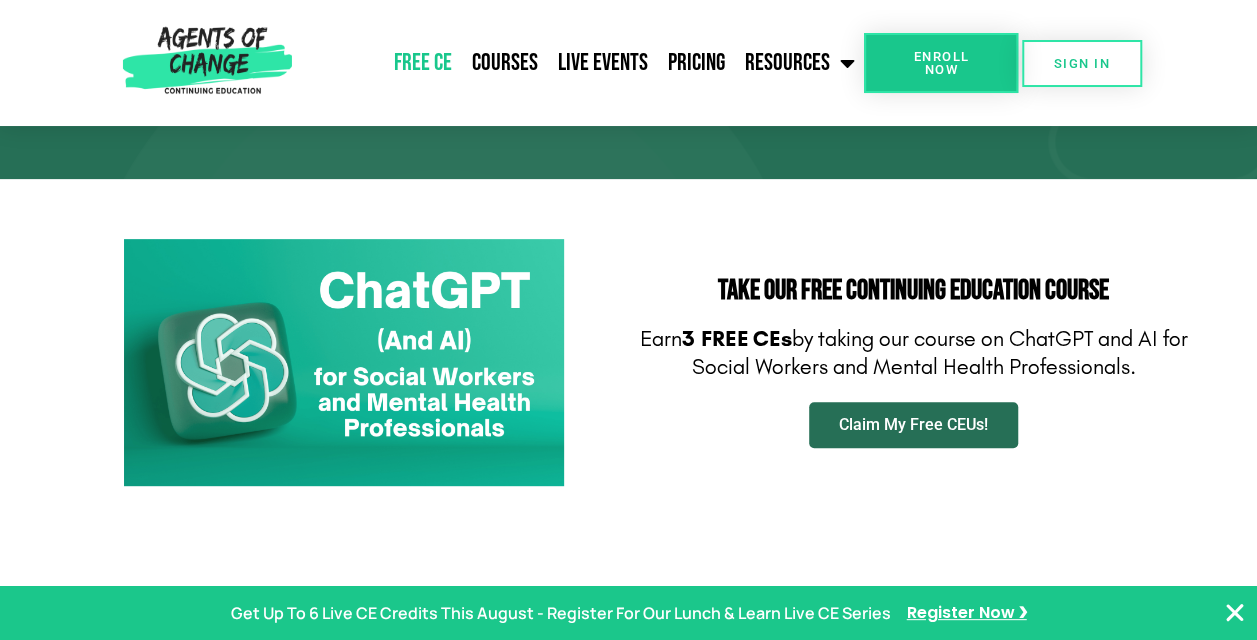 click on "Claim My Free CEUs!" at bounding box center (913, 425) 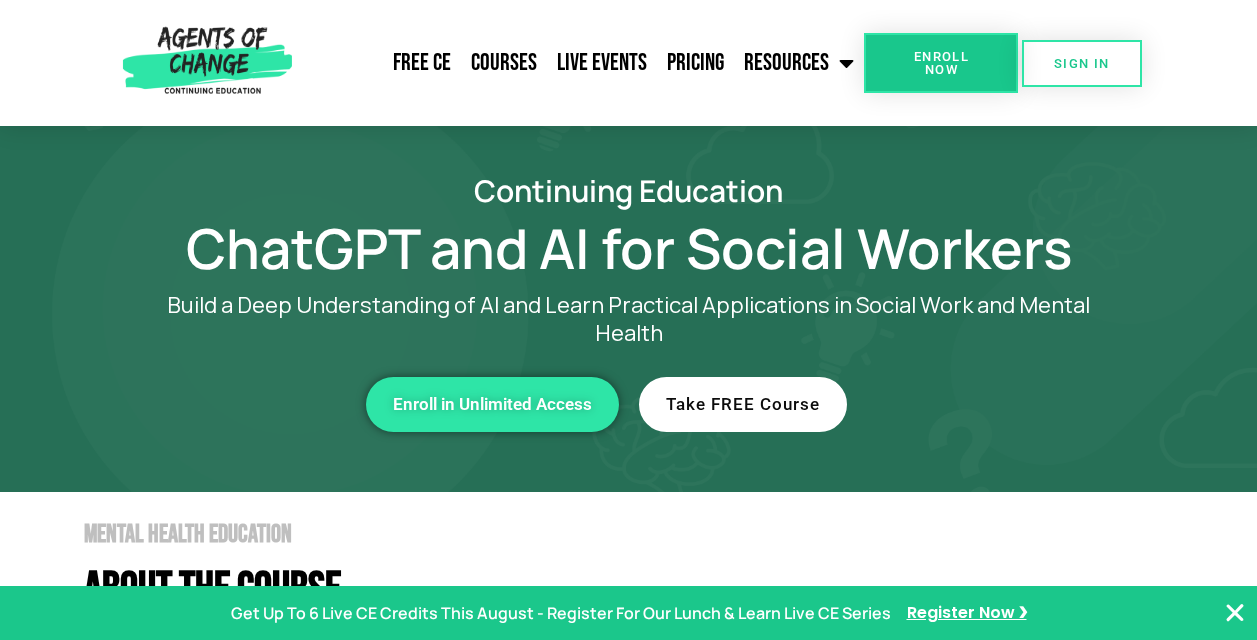 scroll, scrollTop: 0, scrollLeft: 0, axis: both 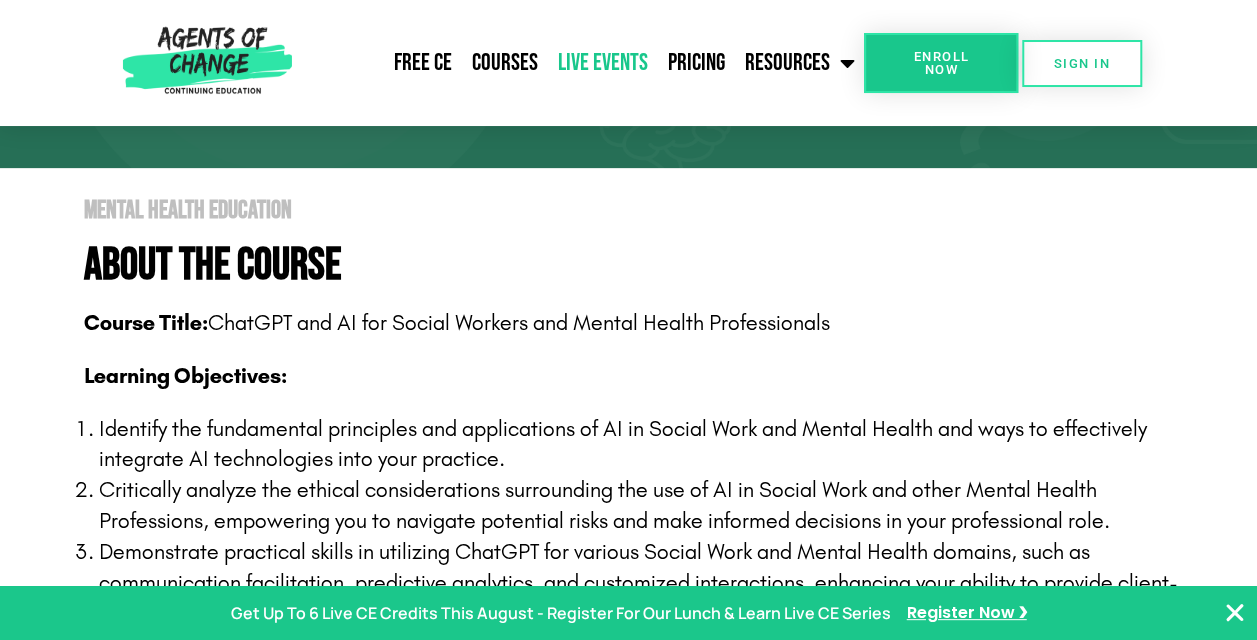 click on "Live Events" 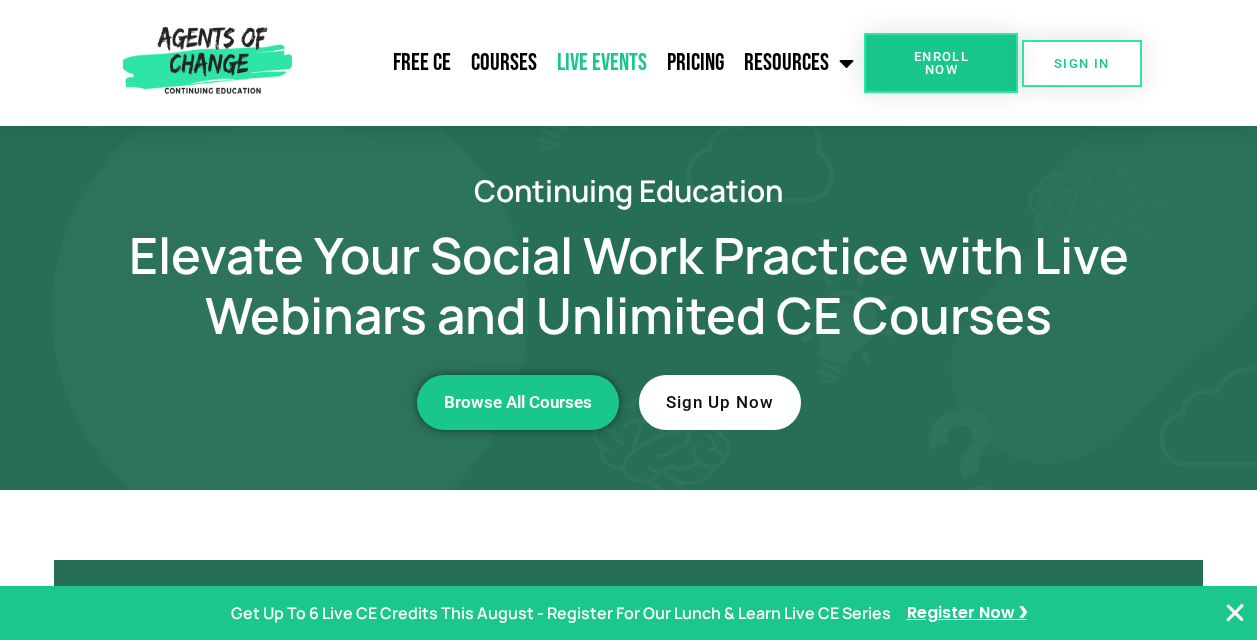 scroll, scrollTop: 0, scrollLeft: 0, axis: both 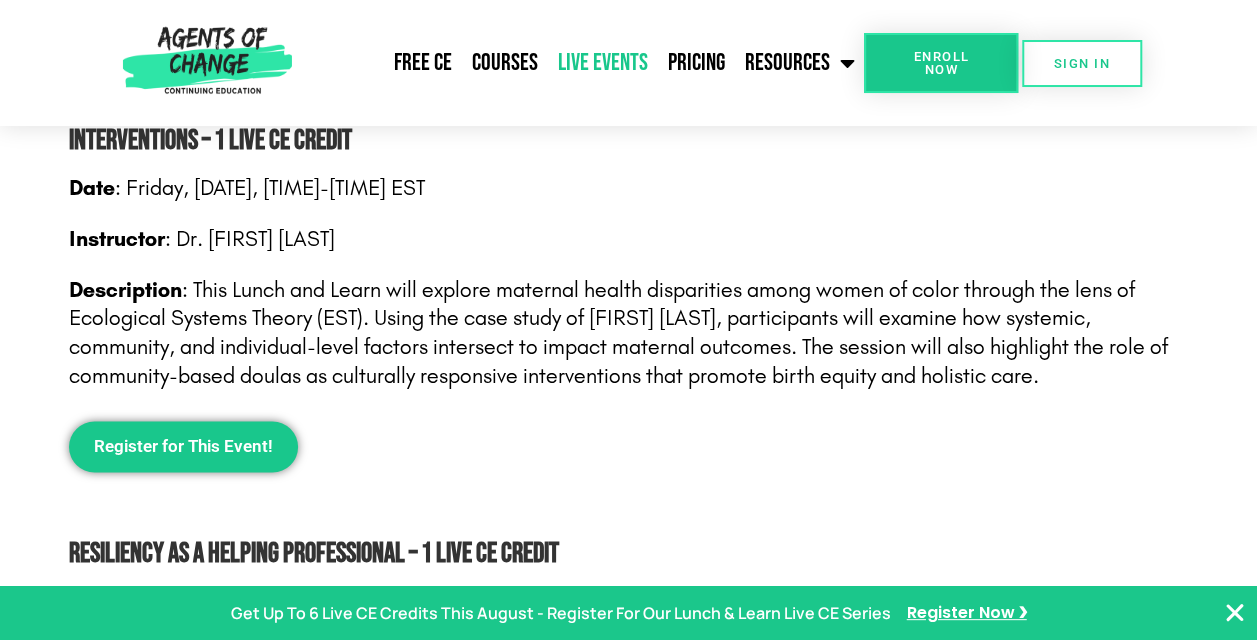 click on "Register for This Event!" at bounding box center [629, 446] 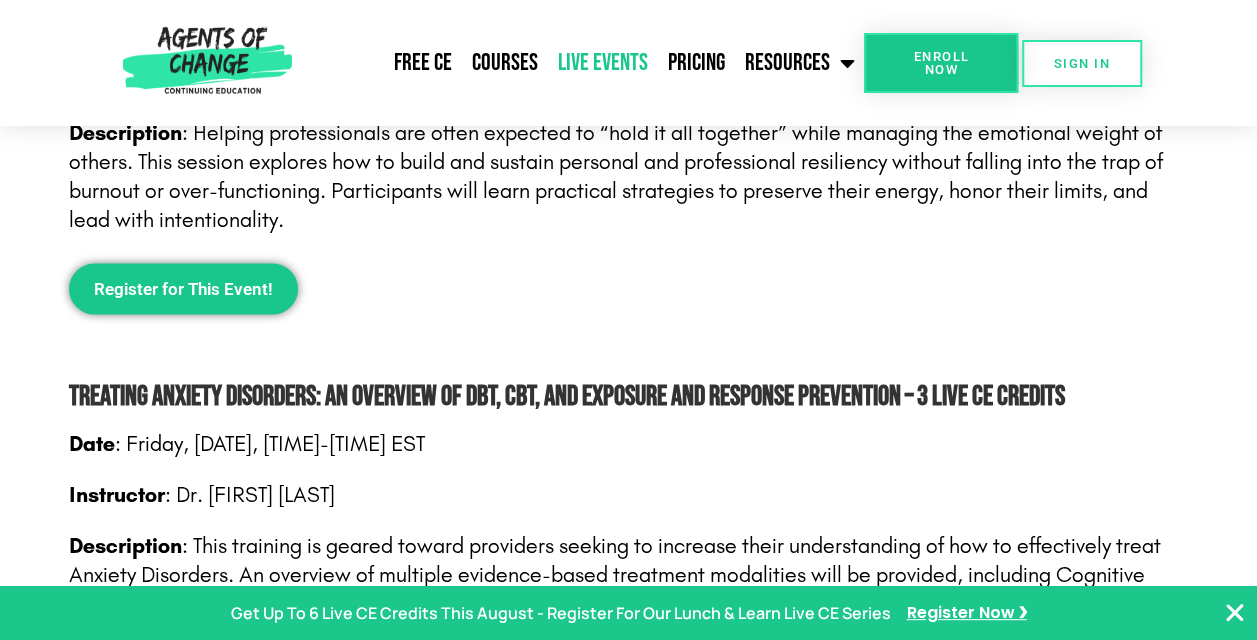 scroll, scrollTop: 1896, scrollLeft: 0, axis: vertical 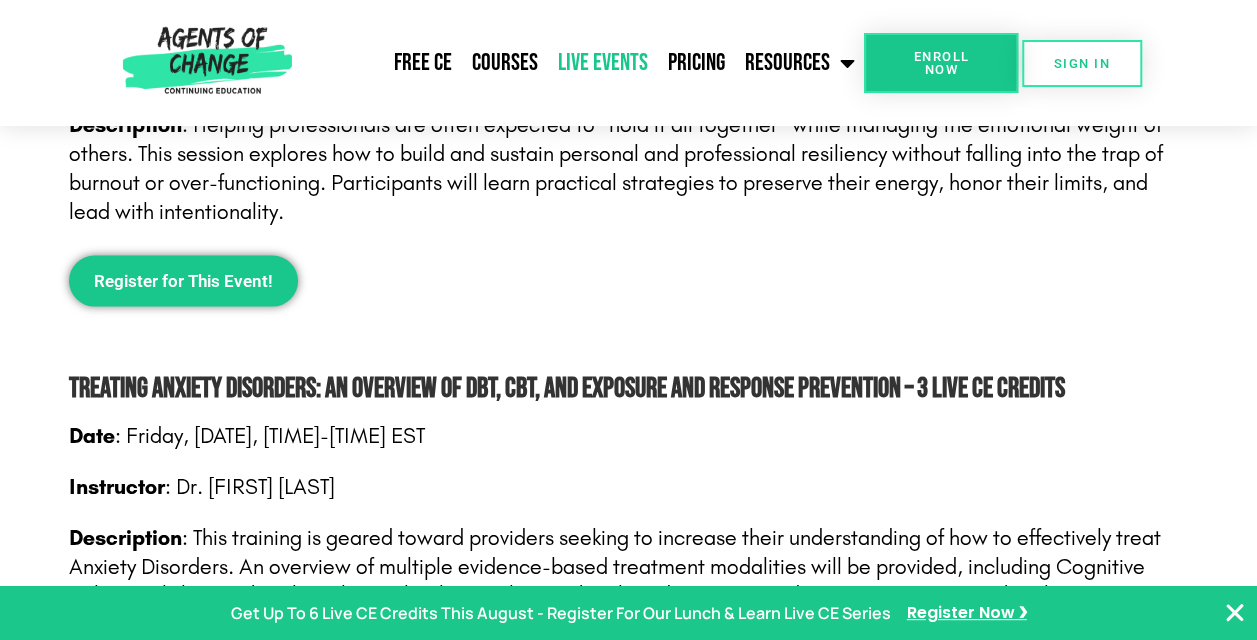 click on "Register for This Event!" at bounding box center (629, 281) 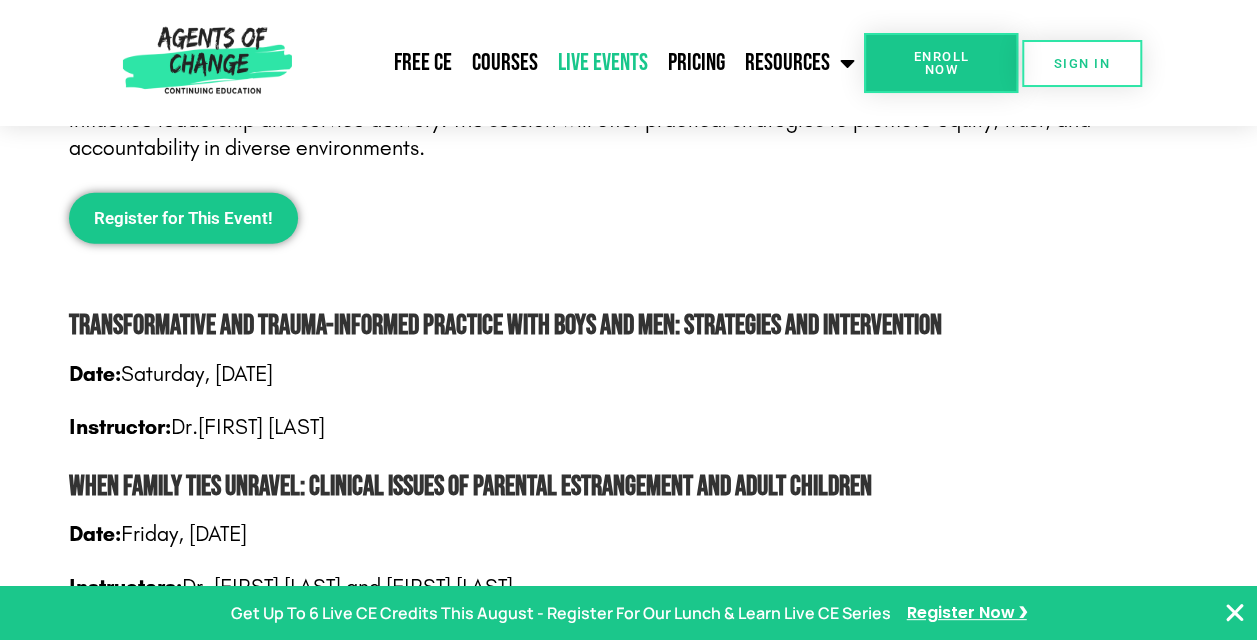 scroll, scrollTop: 2920, scrollLeft: 0, axis: vertical 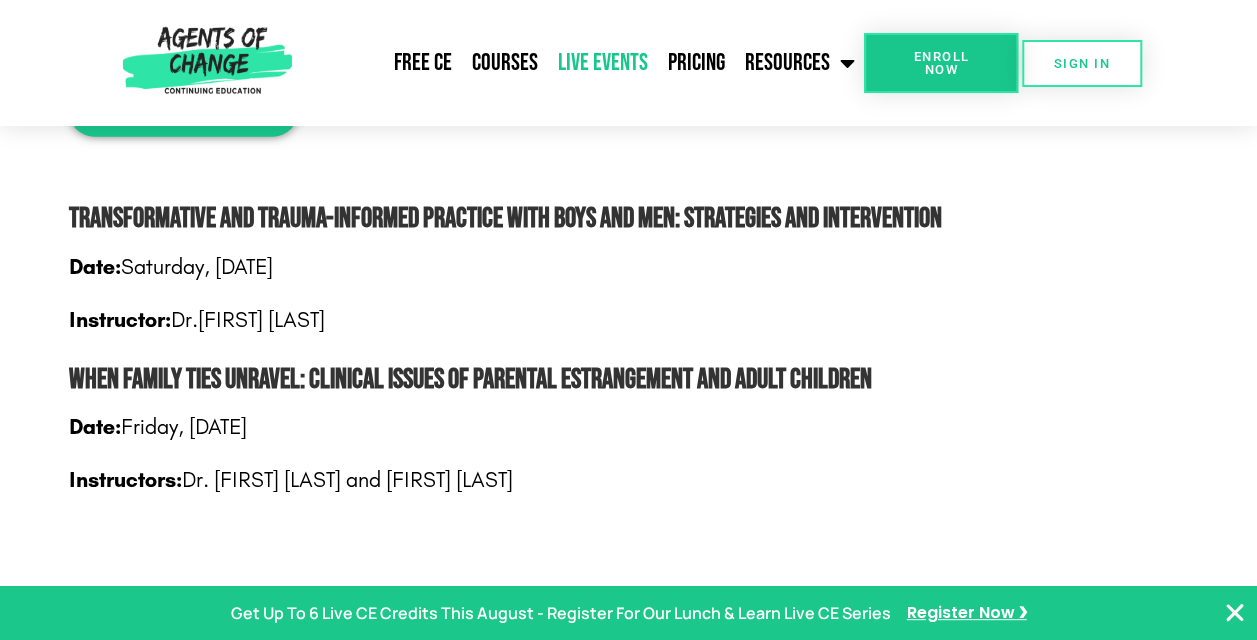 click on "When Family Ties Unravel: Clinical Issues of Parental Estrangement and Adult Children" at bounding box center [619, 380] 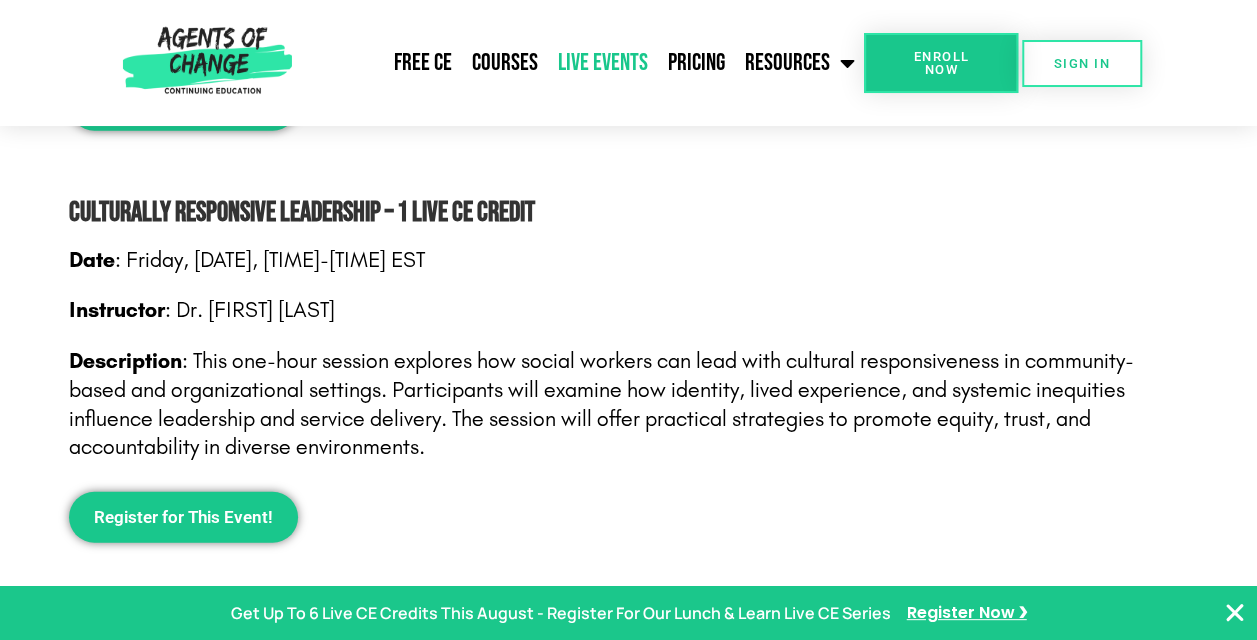 scroll, scrollTop: 2535, scrollLeft: 0, axis: vertical 